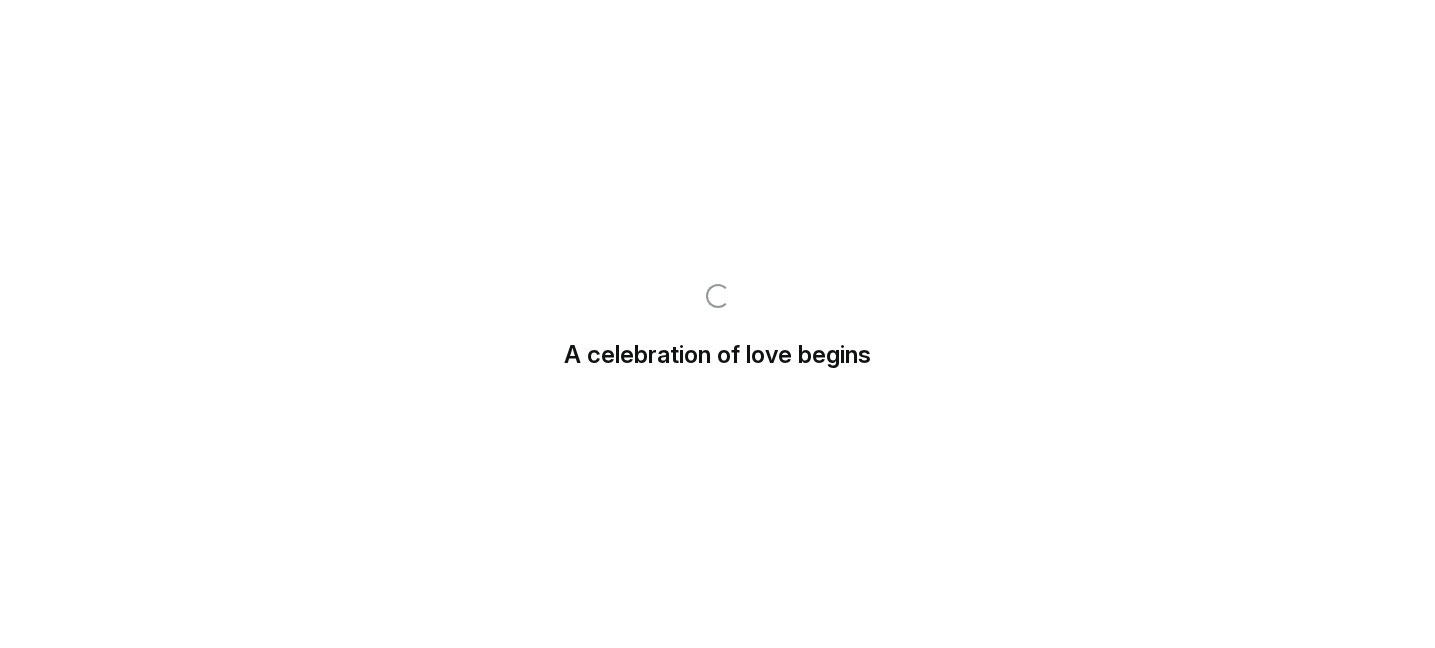scroll, scrollTop: 0, scrollLeft: 0, axis: both 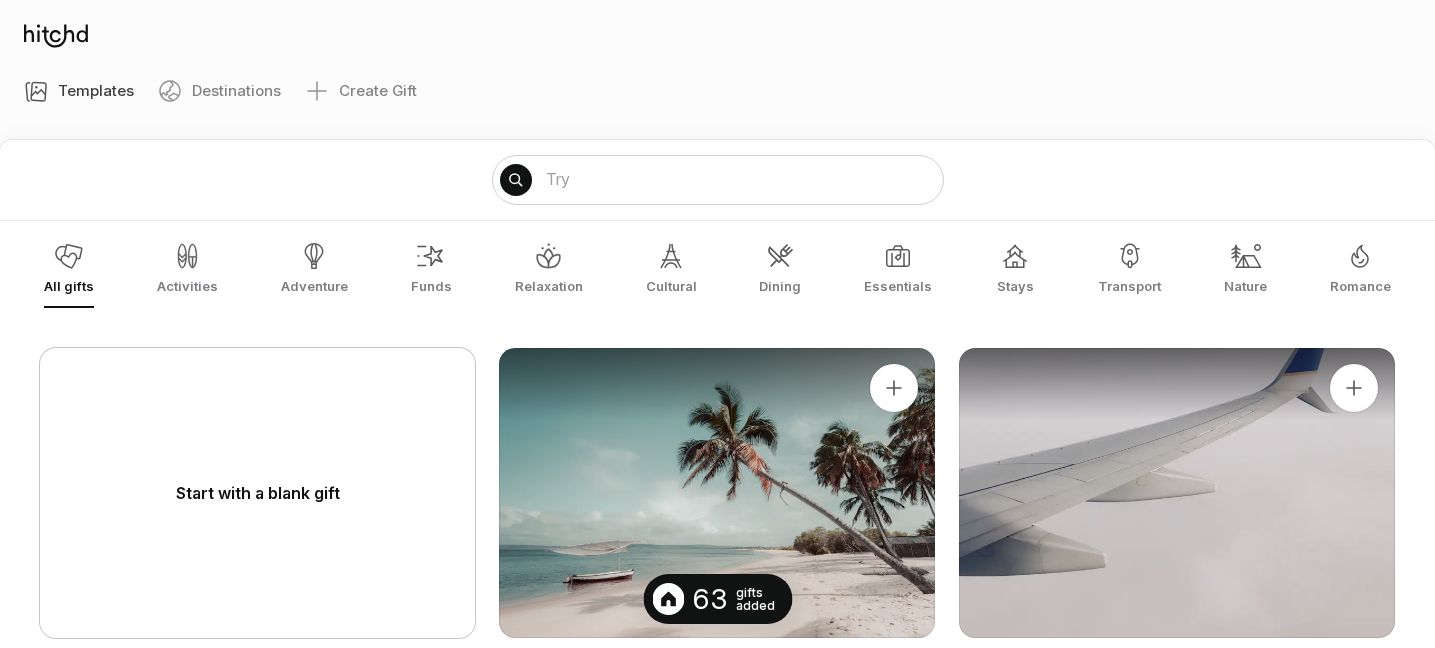 click on "All gifts
Activities
Adventure
Funds
Relaxation
Cultural
Dining
Essentials
Stays
Transport
Nature
Romance" at bounding box center (717, 272) 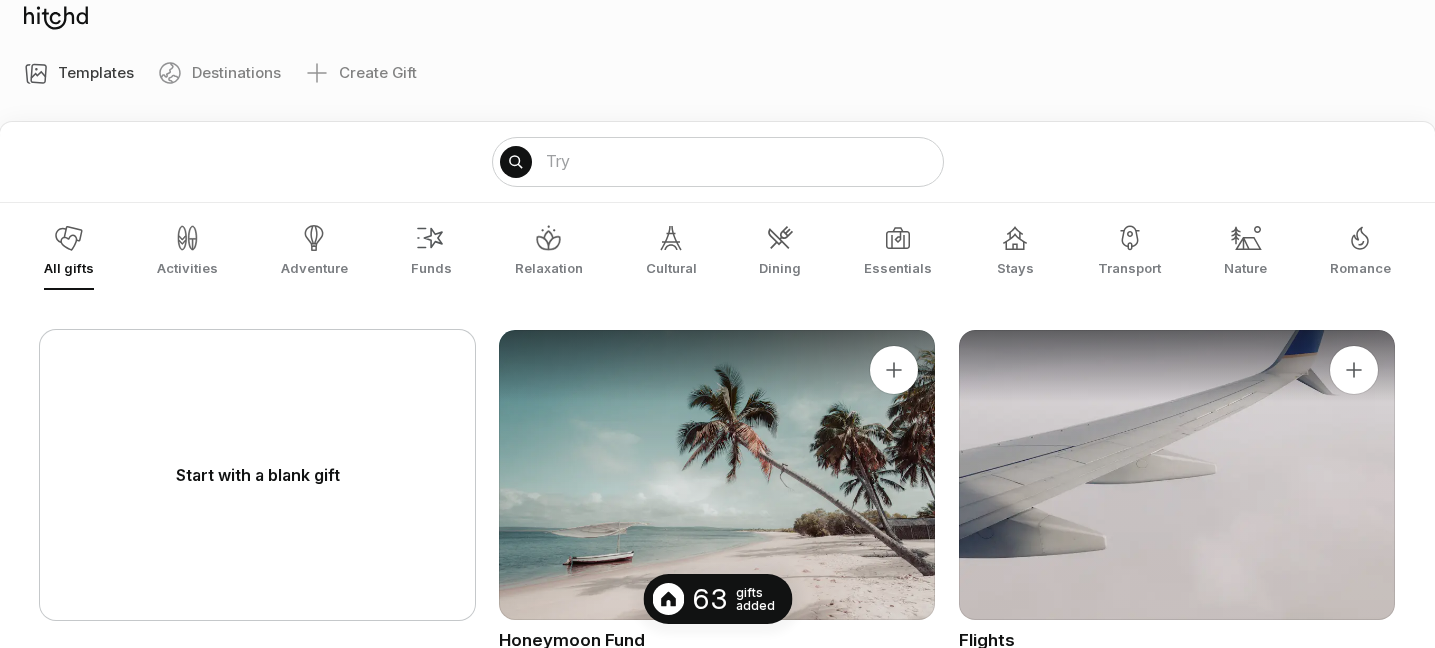 scroll, scrollTop: 0, scrollLeft: 0, axis: both 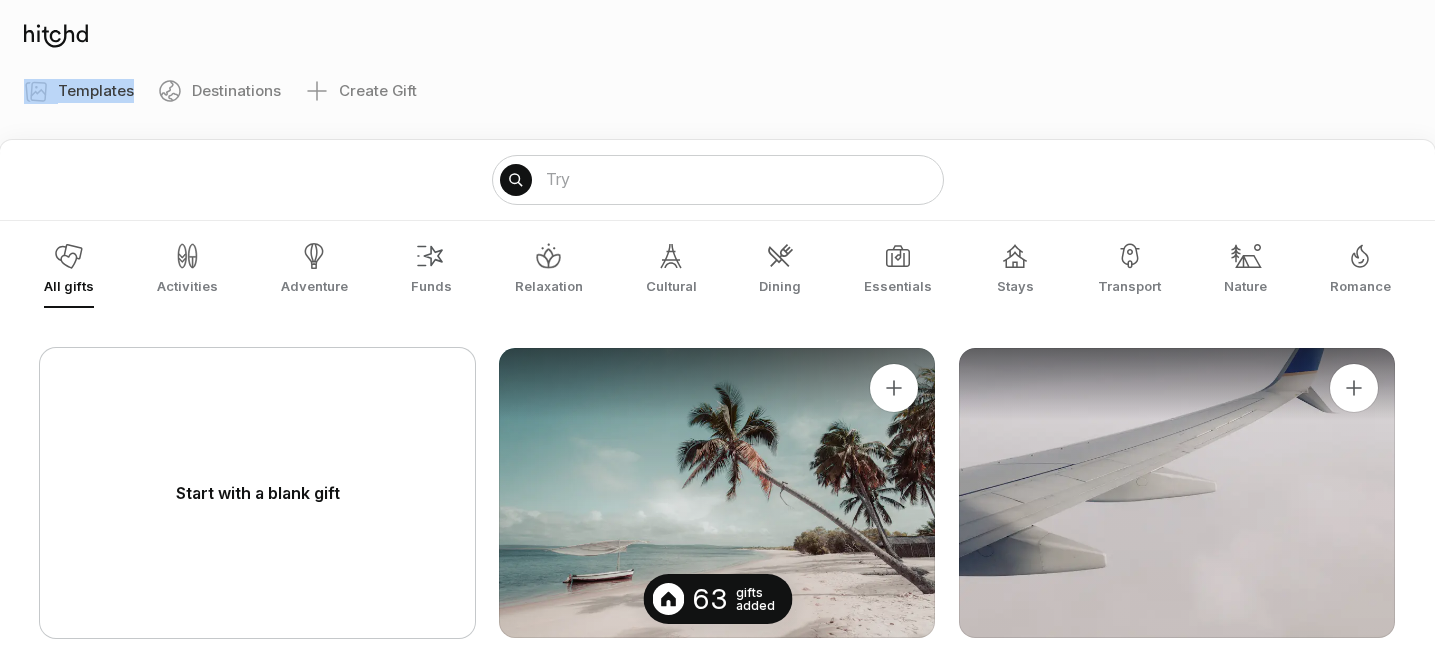 drag, startPoint x: 162, startPoint y: 120, endPoint x: 81, endPoint y: 29, distance: 121.82774 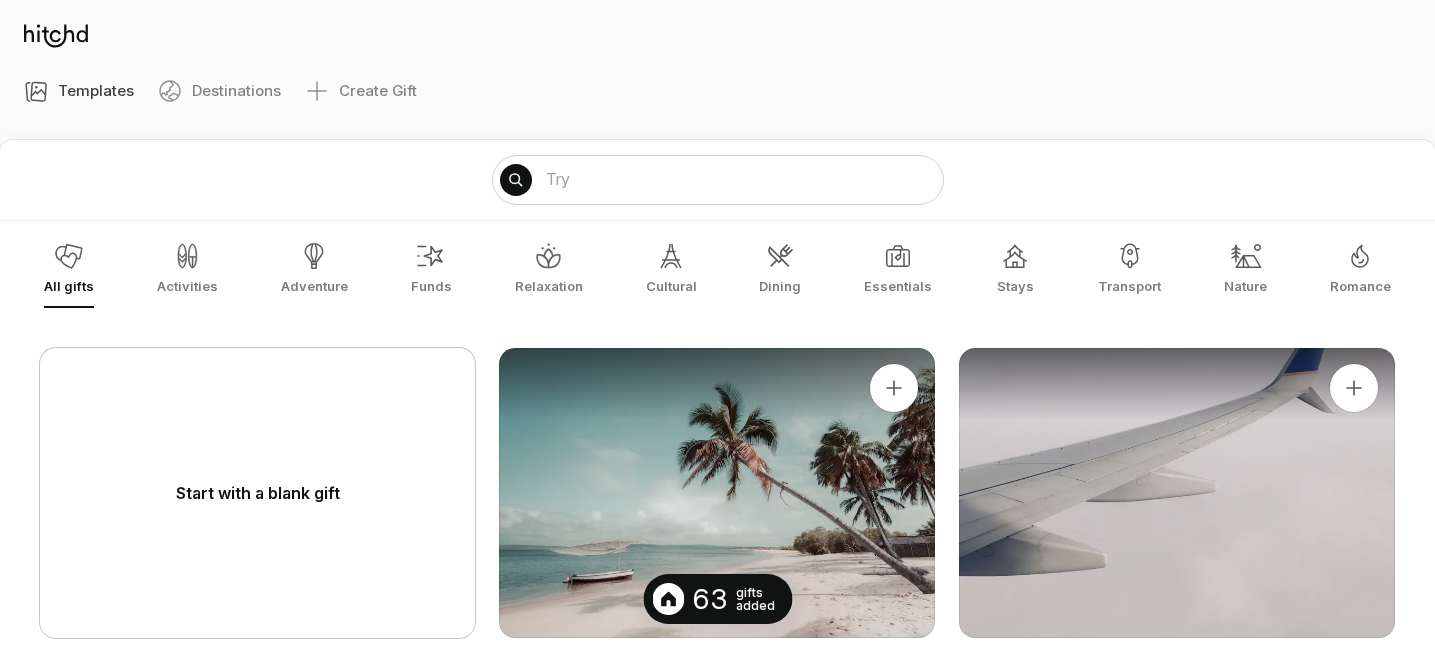 click at bounding box center (56, 36) 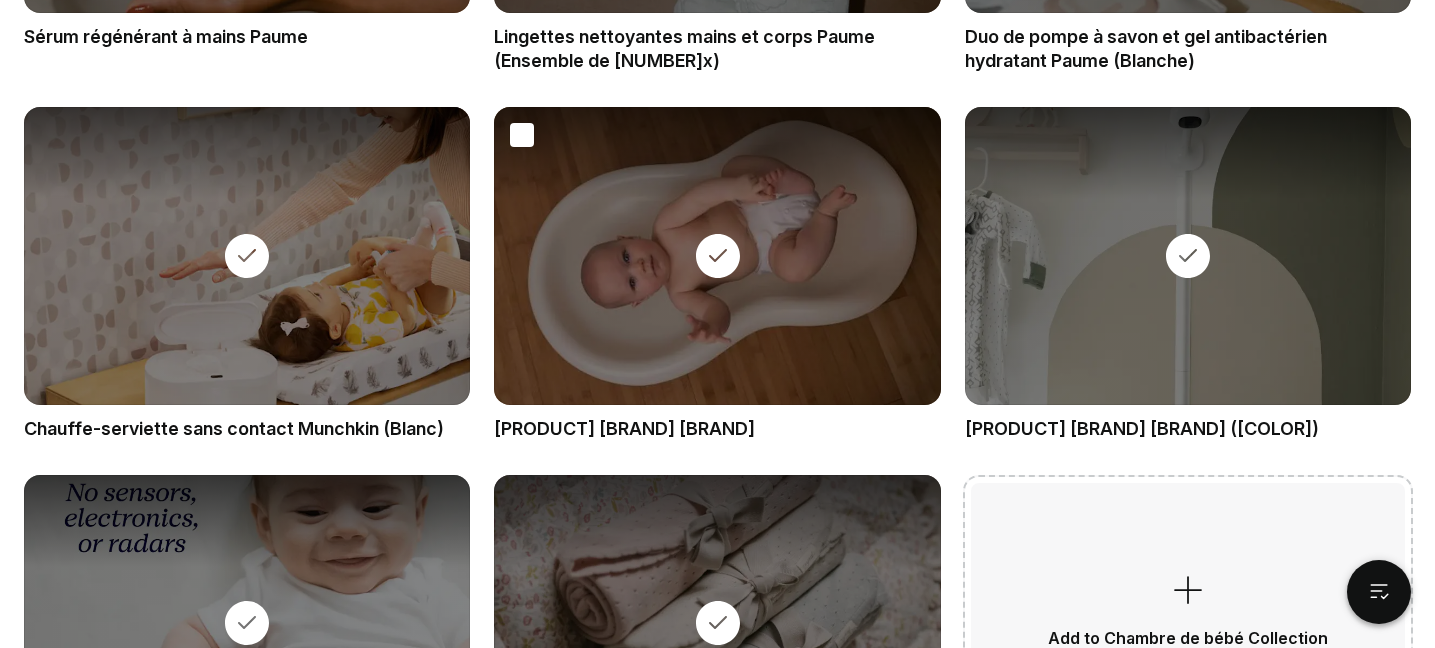 scroll, scrollTop: 10486, scrollLeft: 0, axis: vertical 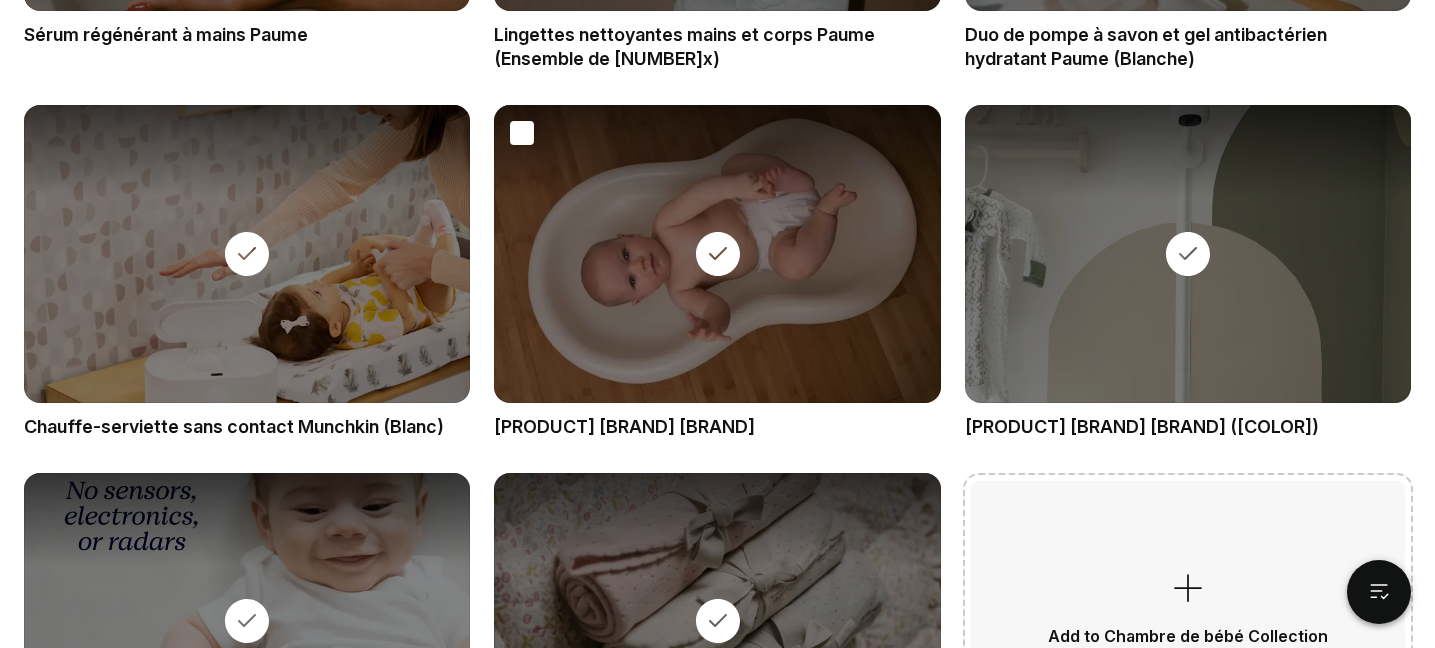 click at bounding box center [717, 254] 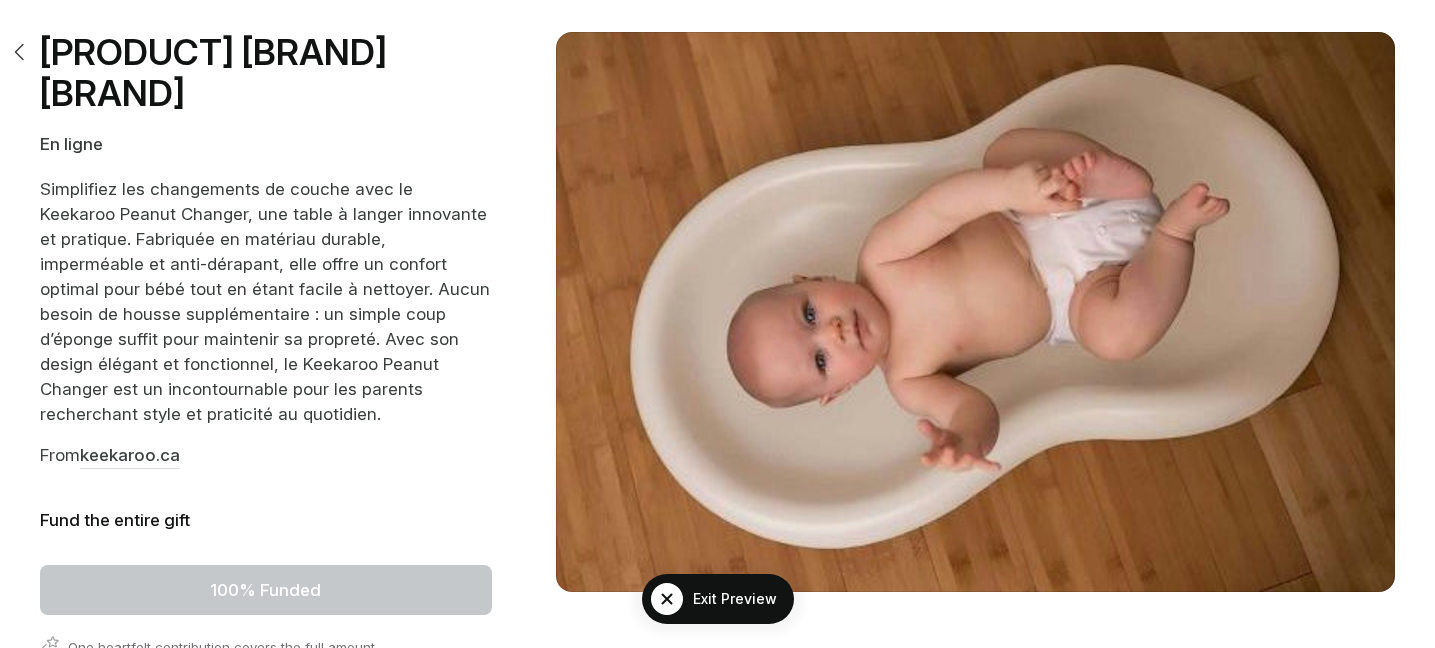 scroll, scrollTop: 197, scrollLeft: 0, axis: vertical 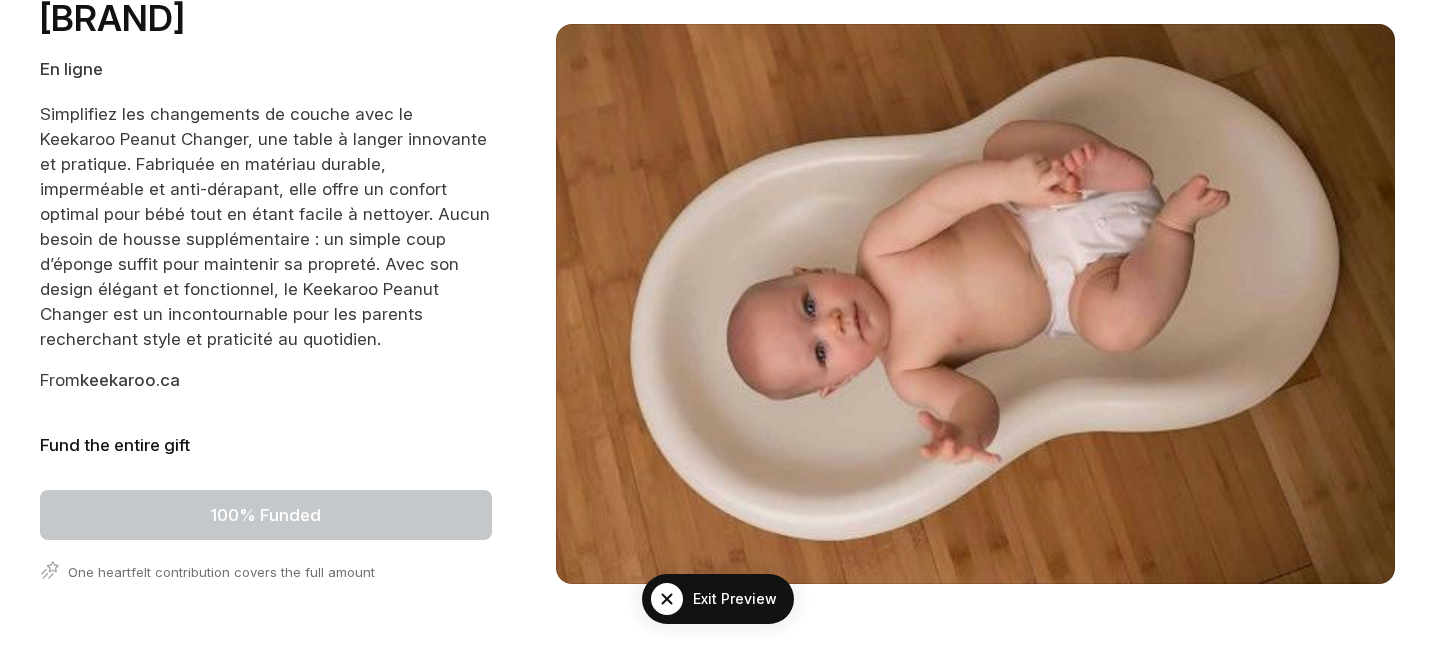 click on "keekaroo.ca" at bounding box center (130, 381) 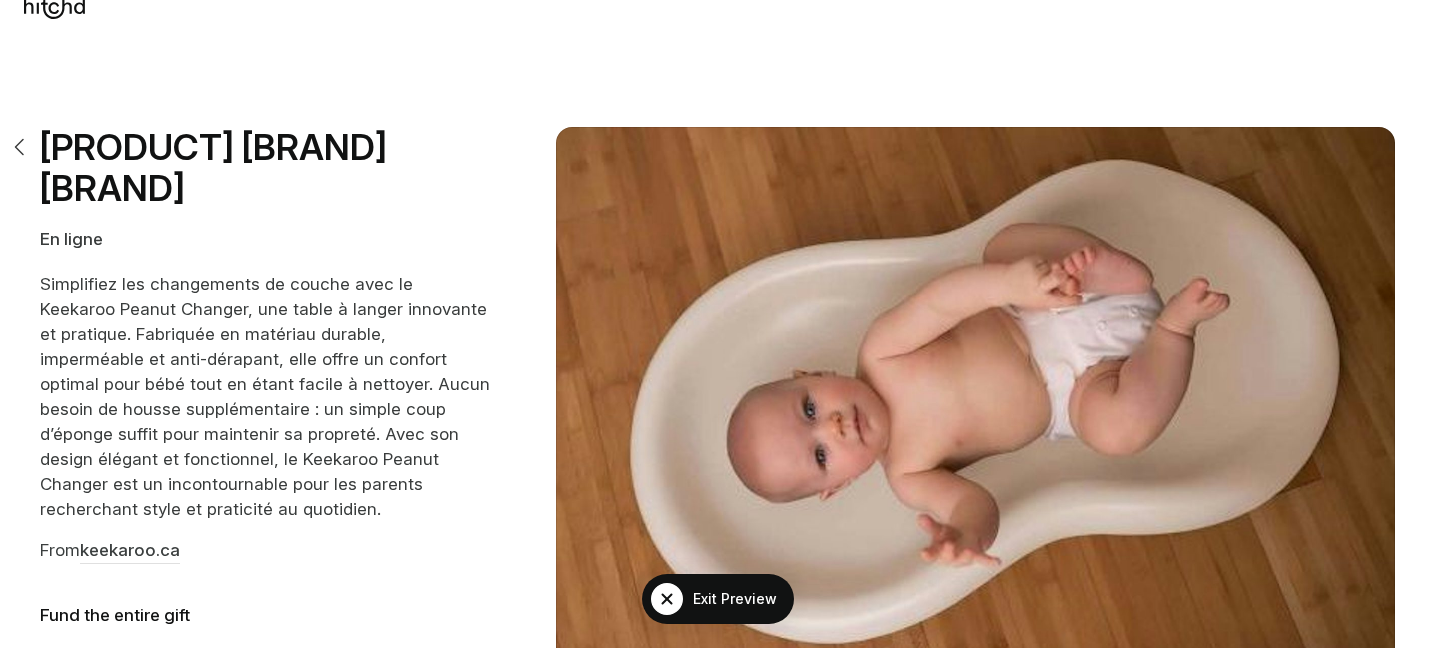 scroll, scrollTop: 0, scrollLeft: 0, axis: both 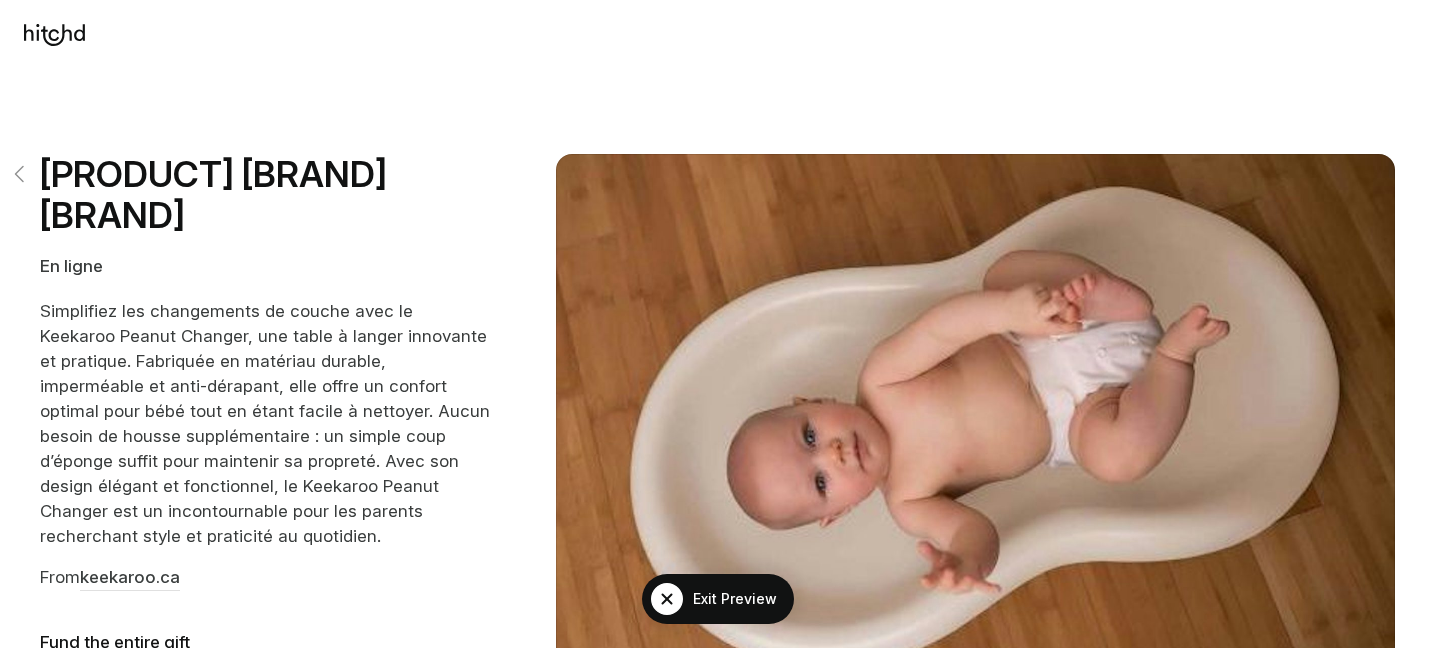 click at bounding box center (20, 174) 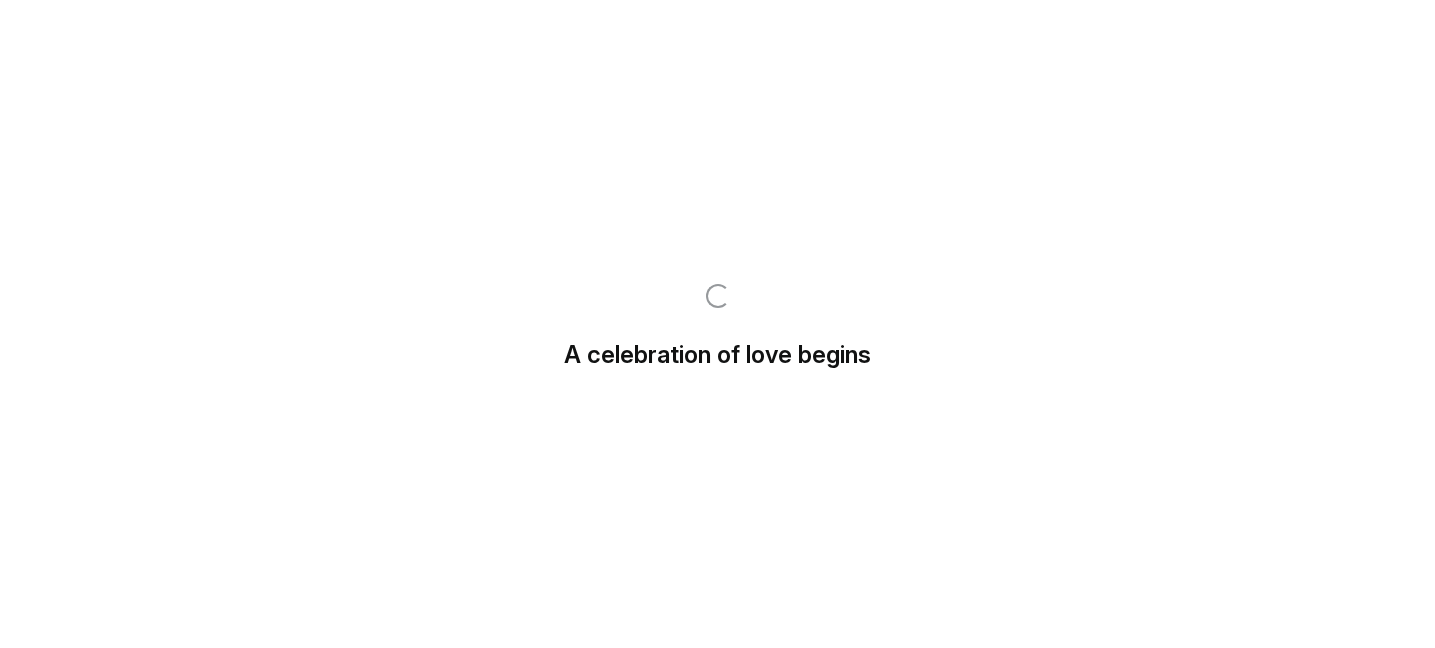 scroll, scrollTop: 0, scrollLeft: 0, axis: both 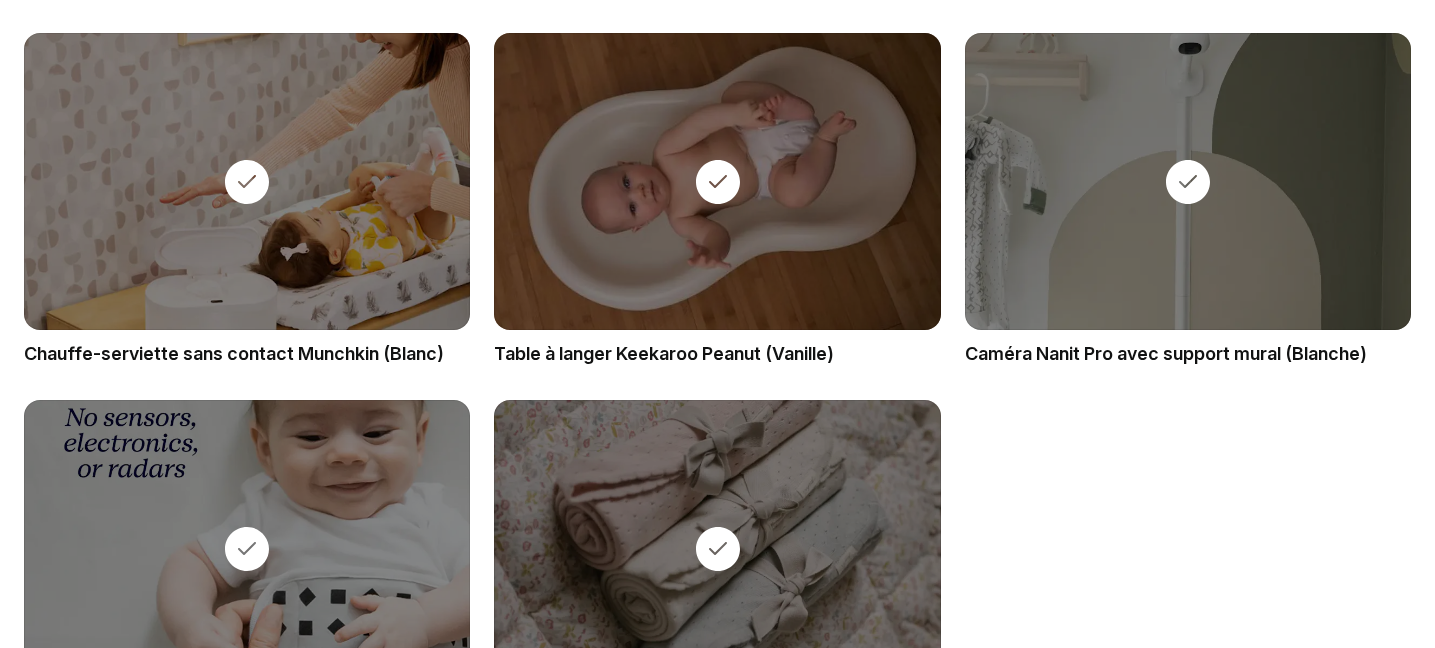 click at bounding box center (717, 182) 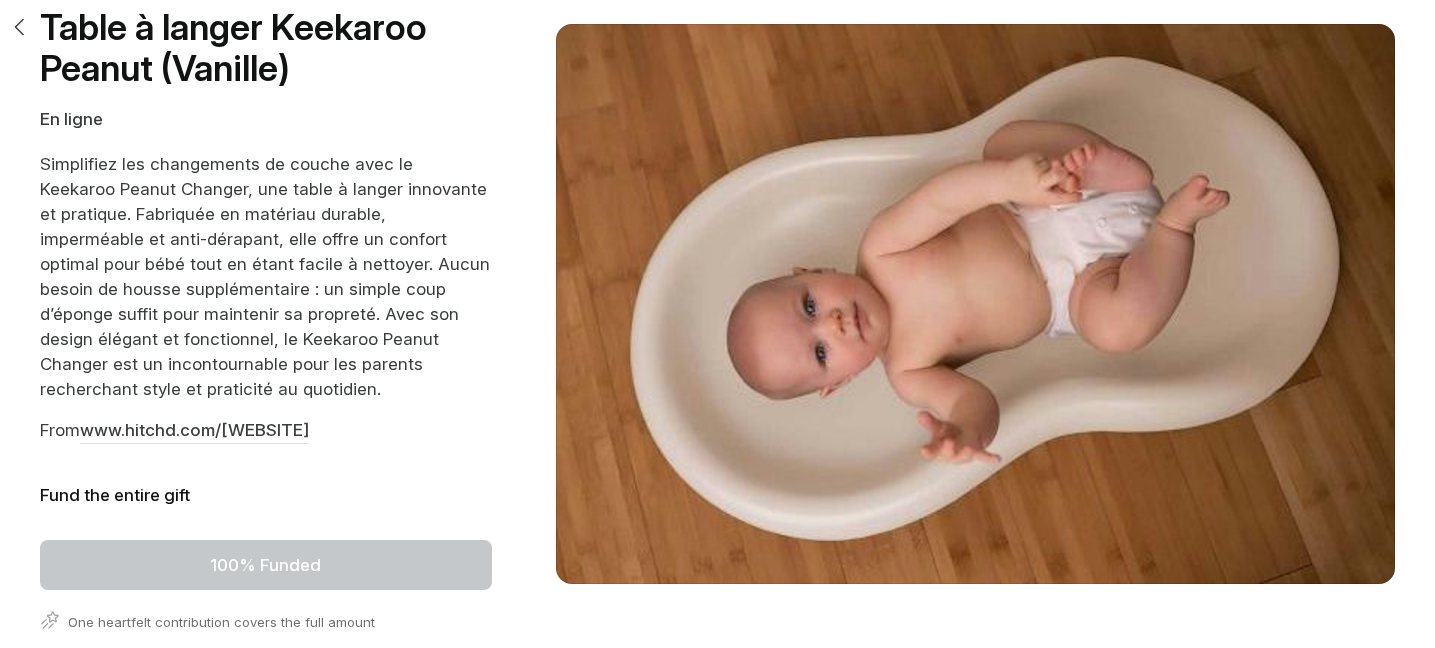 scroll, scrollTop: 0, scrollLeft: 0, axis: both 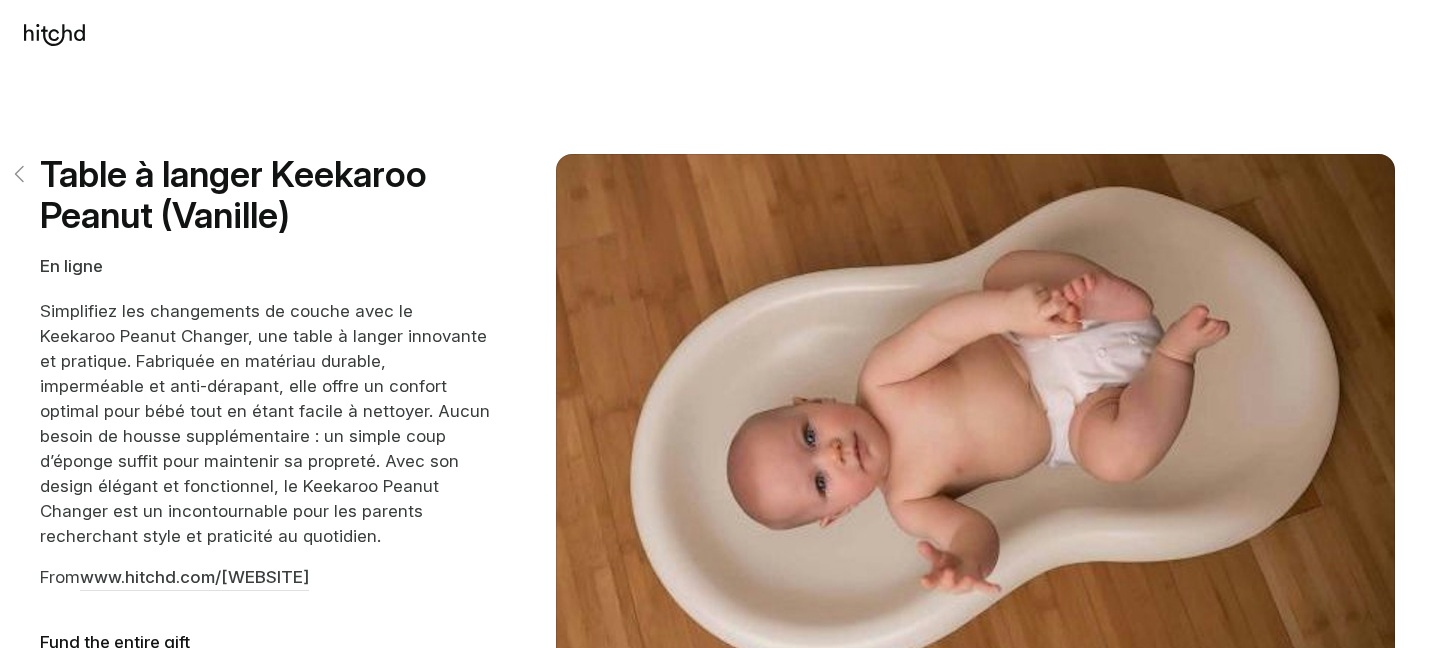 click at bounding box center [20, 174] 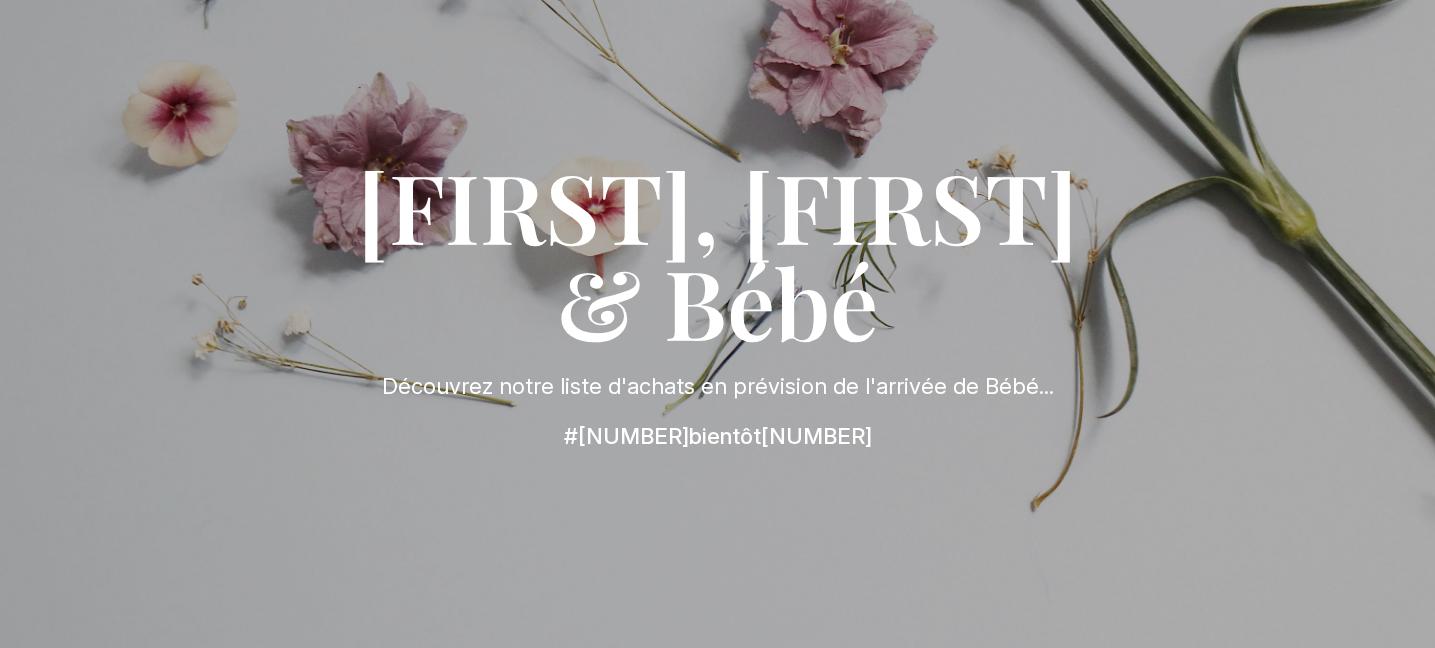 scroll, scrollTop: 172, scrollLeft: 0, axis: vertical 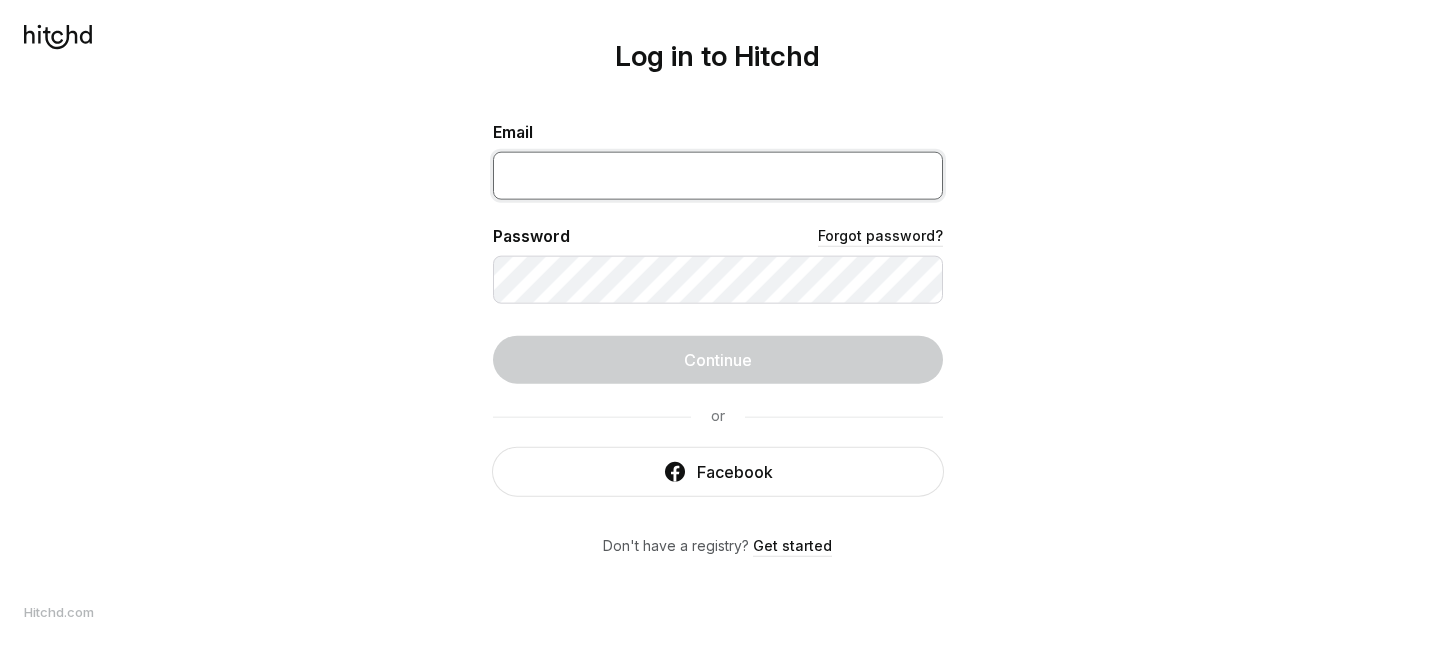 click at bounding box center [718, 176] 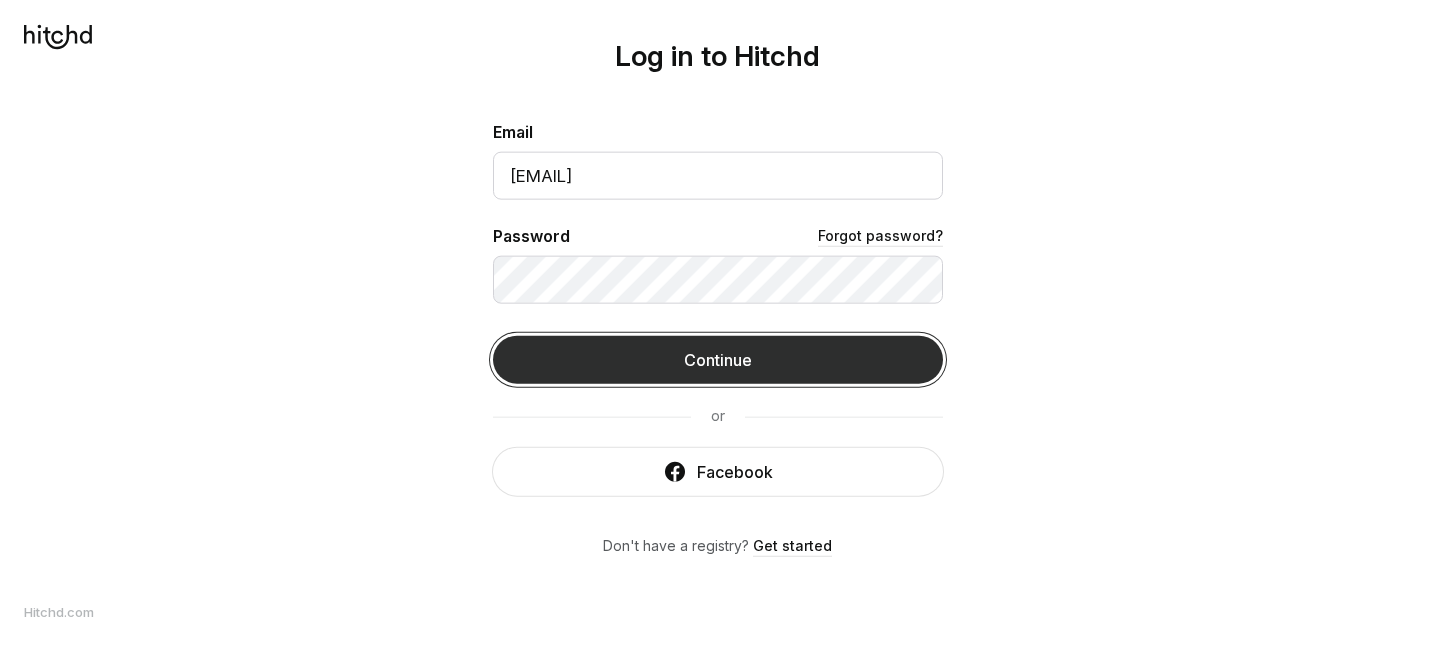 click on "Continue" at bounding box center [718, 360] 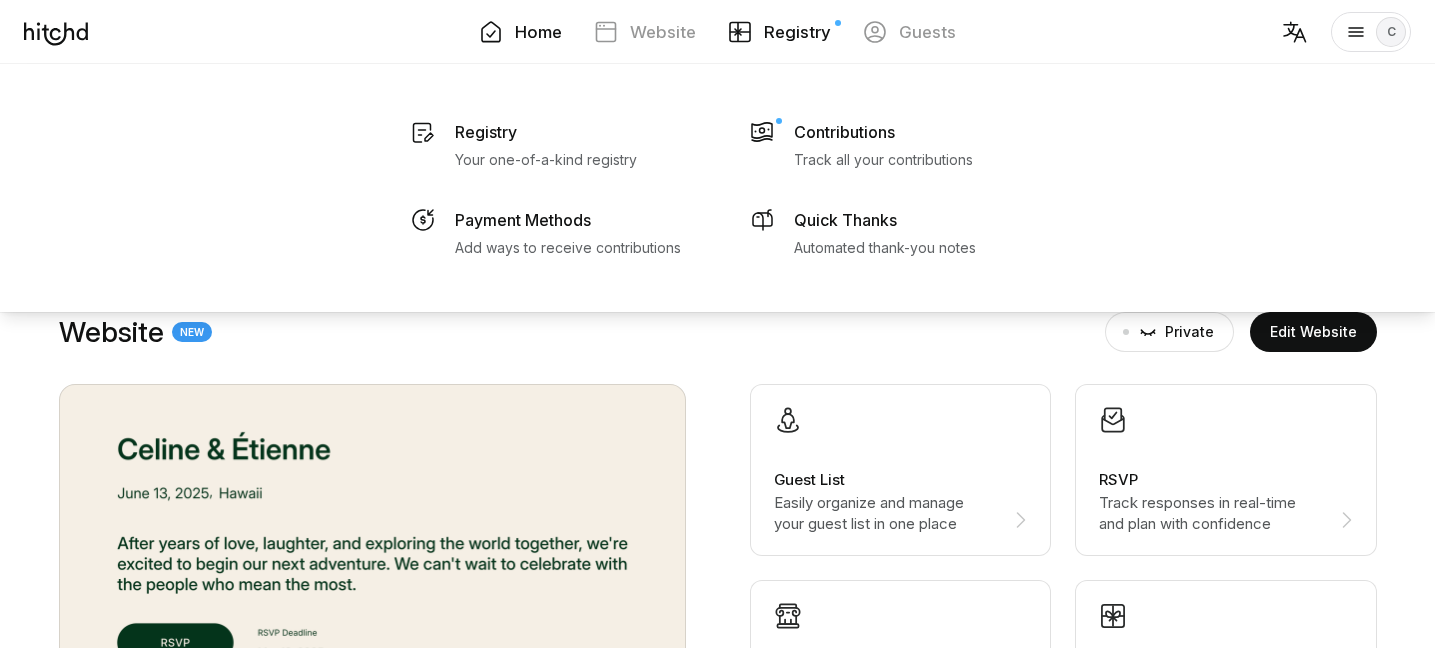 click on "Registry" at bounding box center (797, 32) 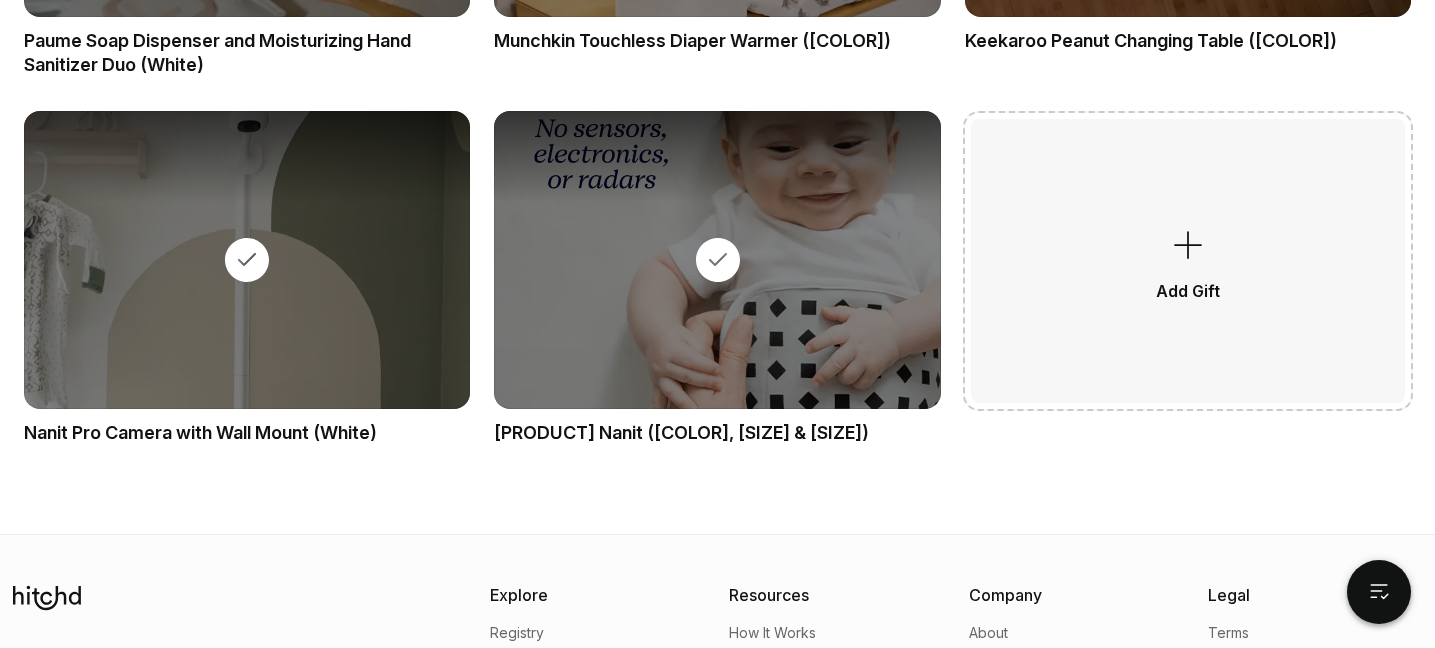 scroll, scrollTop: 17241, scrollLeft: 0, axis: vertical 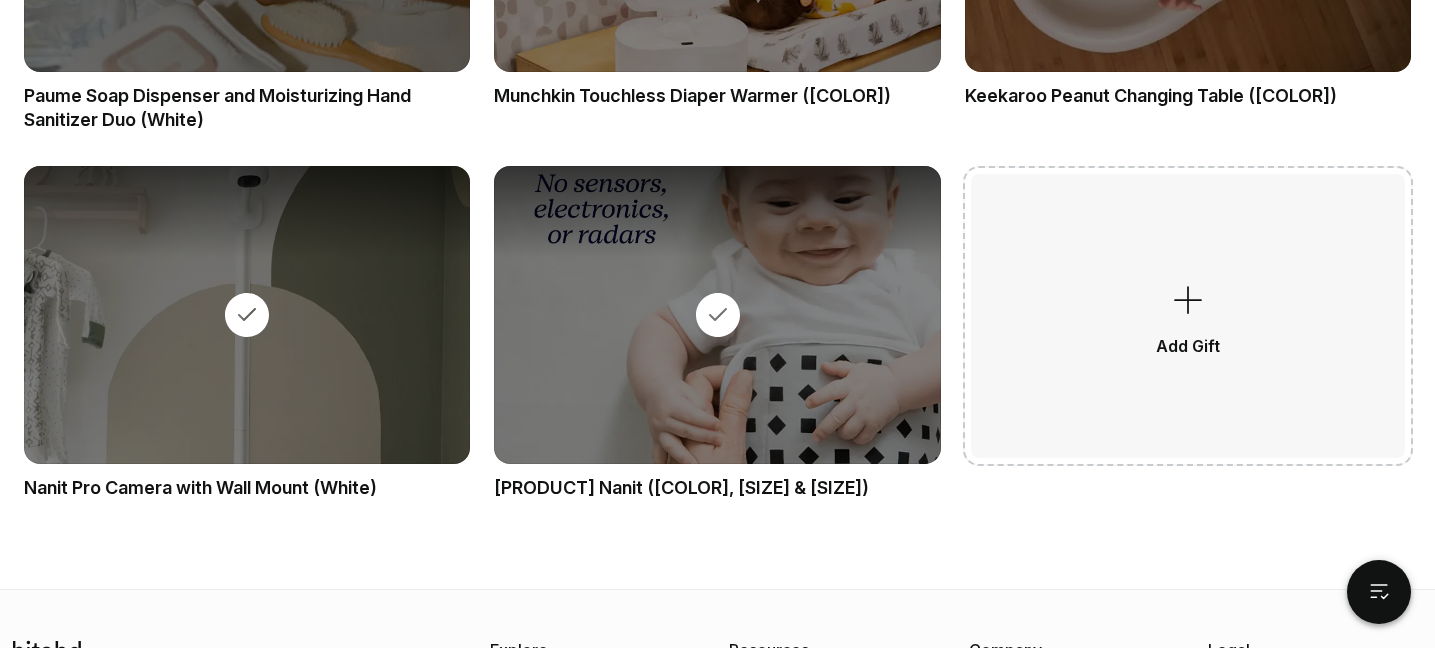 click at bounding box center (1188, -77) 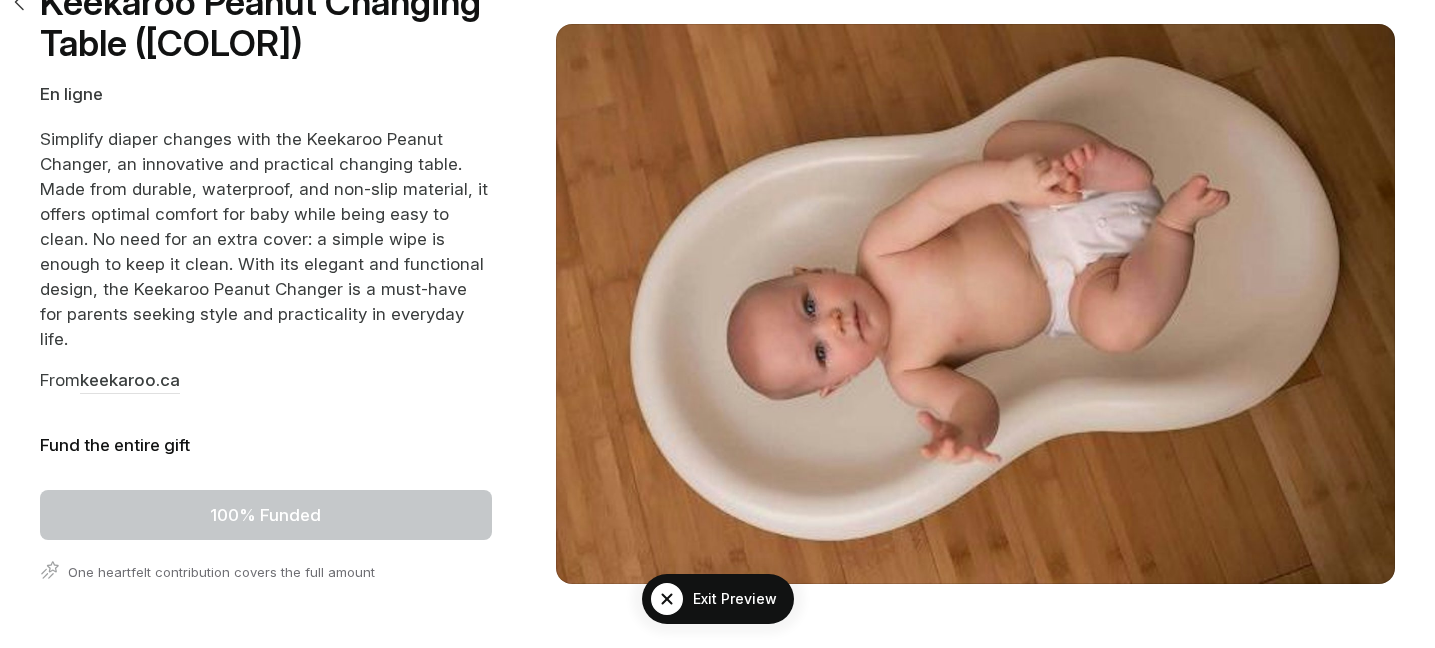 scroll, scrollTop: 0, scrollLeft: 0, axis: both 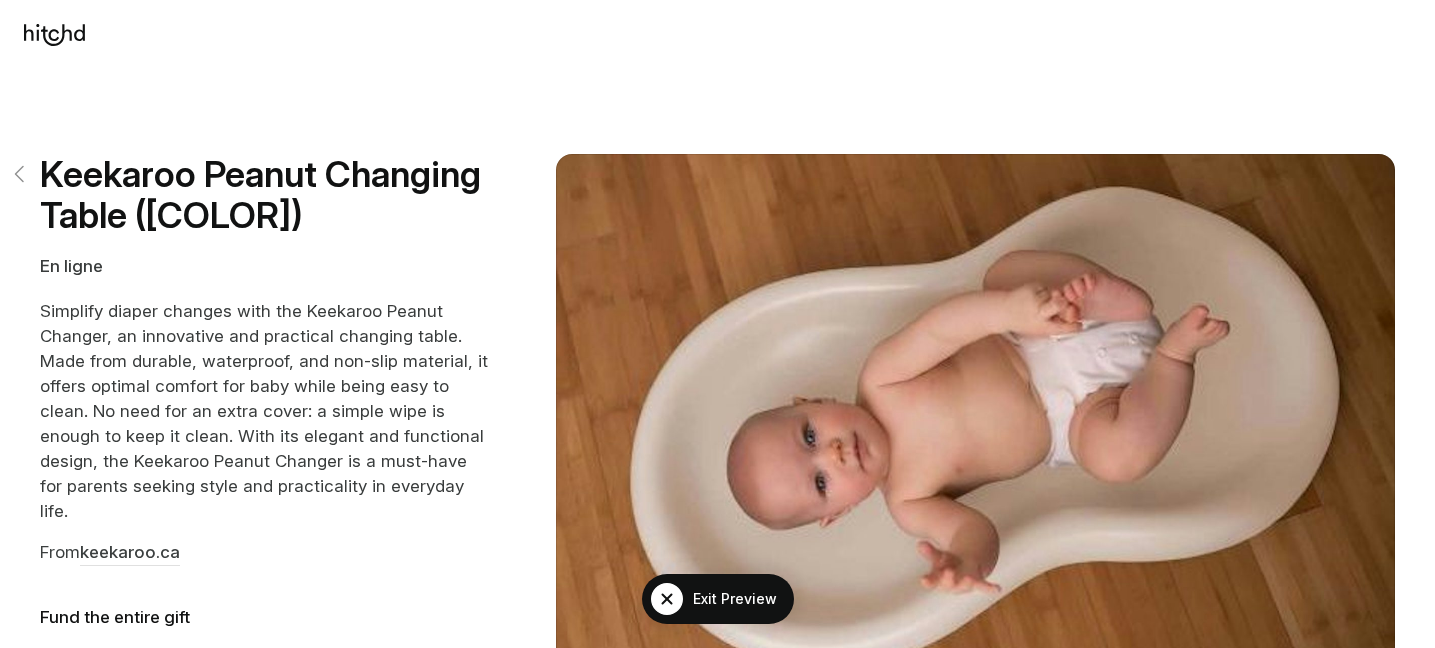 click at bounding box center (20, 174) 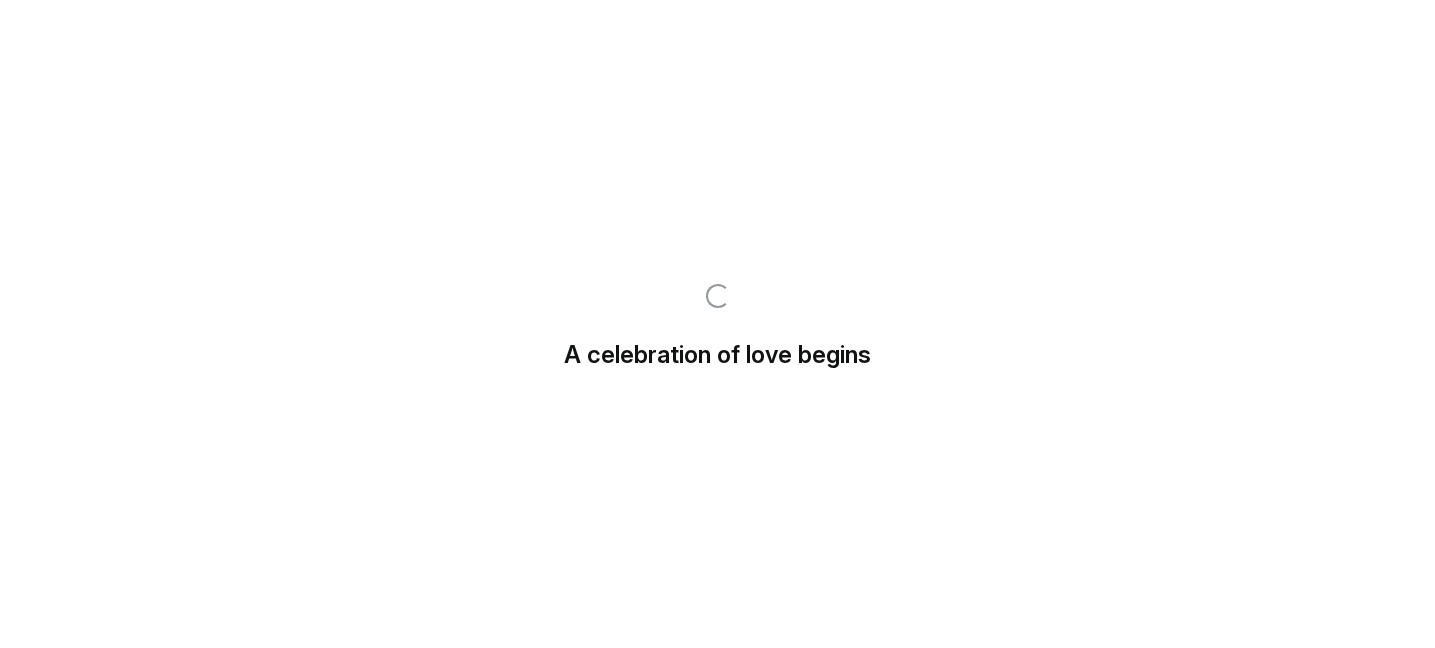 scroll, scrollTop: 0, scrollLeft: 0, axis: both 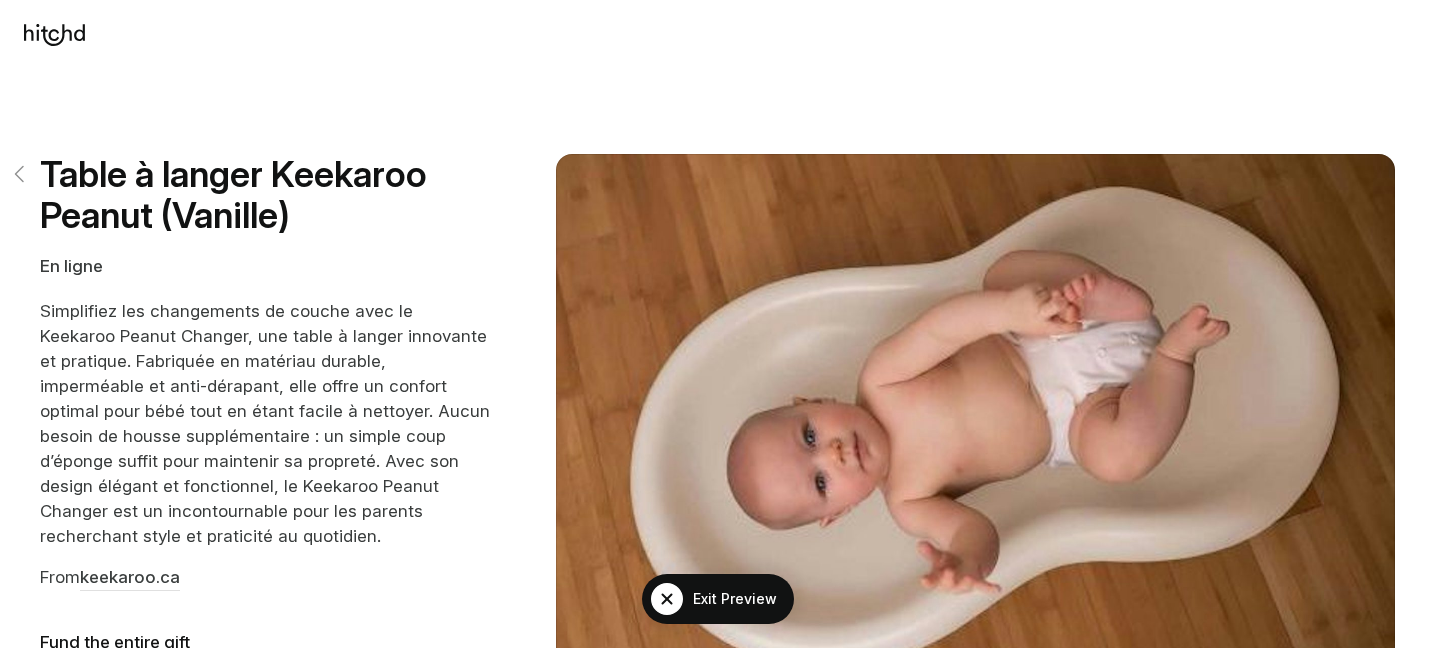 click at bounding box center (20, 174) 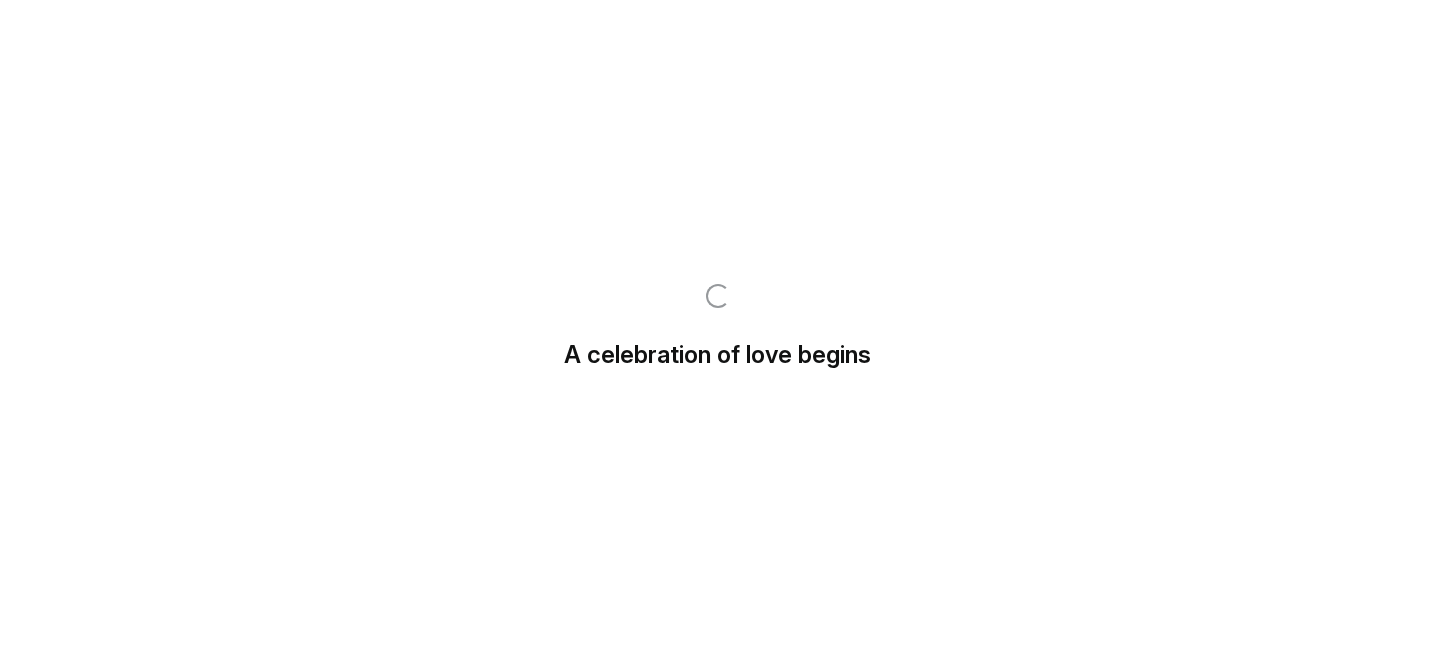 scroll, scrollTop: 0, scrollLeft: 0, axis: both 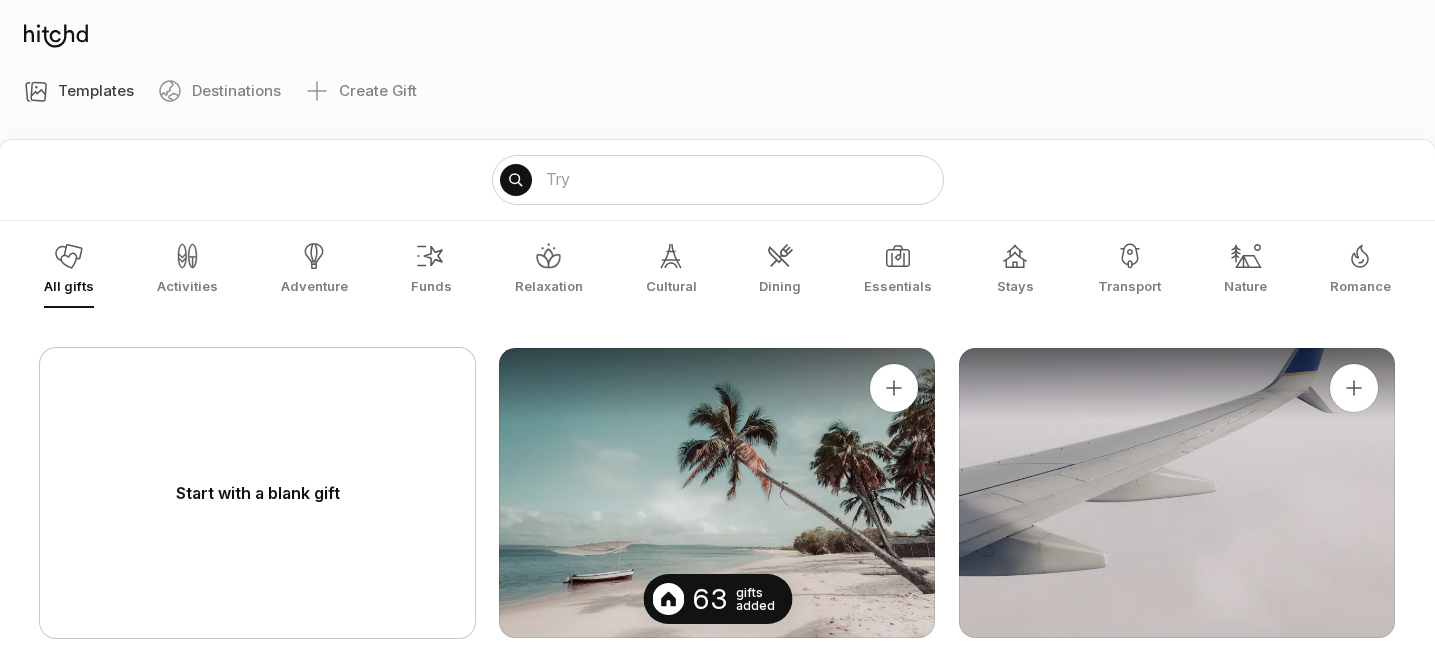 click at bounding box center [56, 35] 